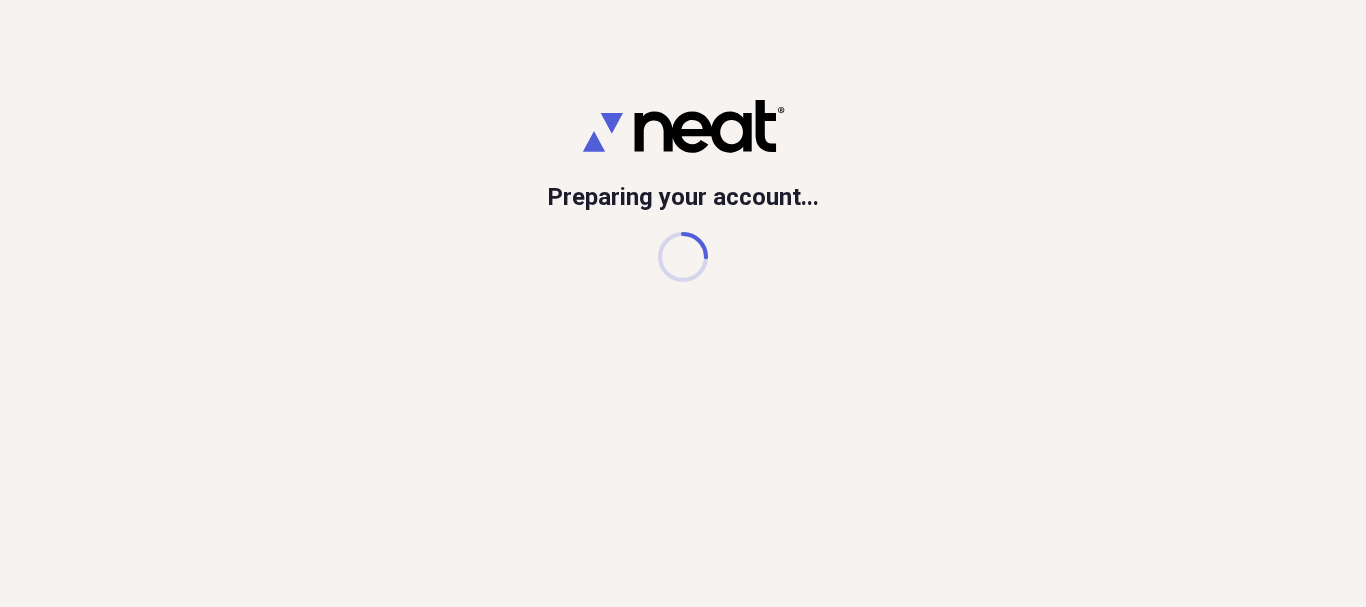 scroll, scrollTop: 0, scrollLeft: 0, axis: both 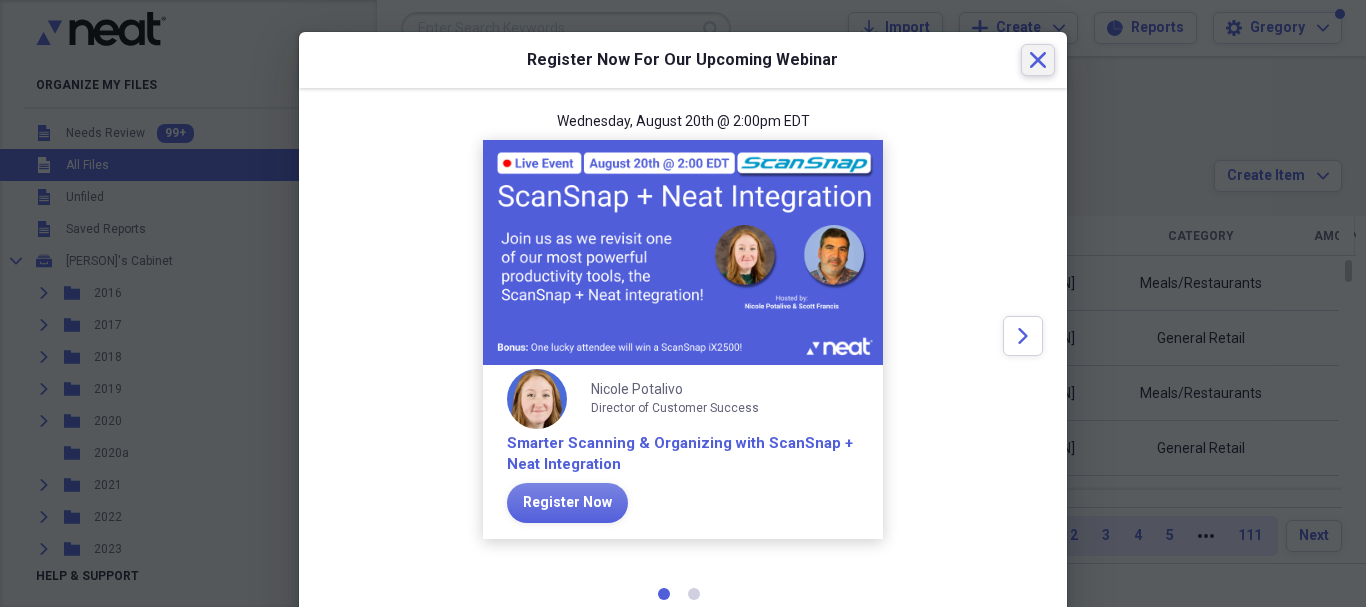 click 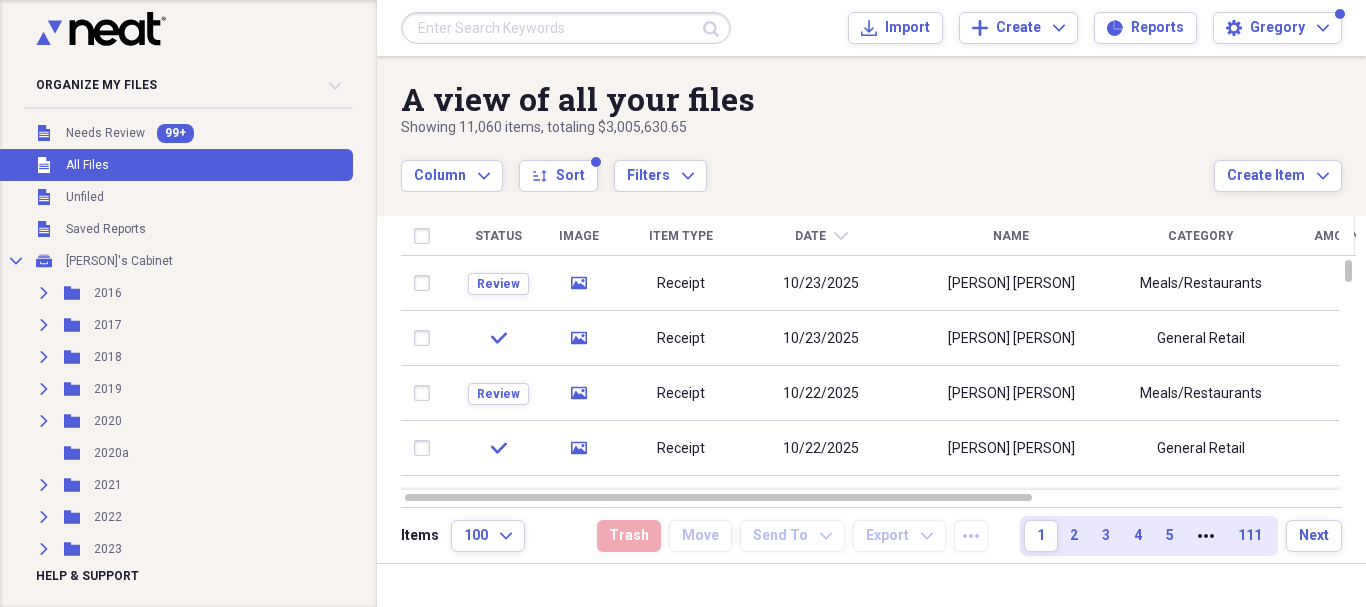 click at bounding box center [566, 28] 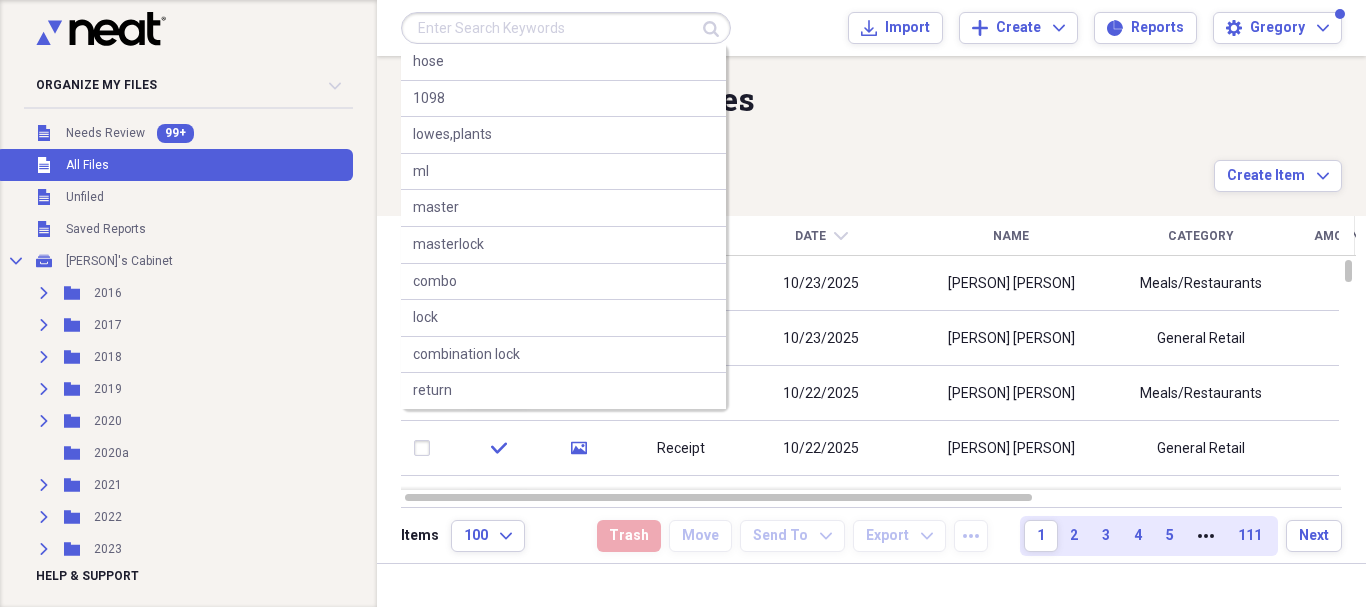 click at bounding box center [566, 28] 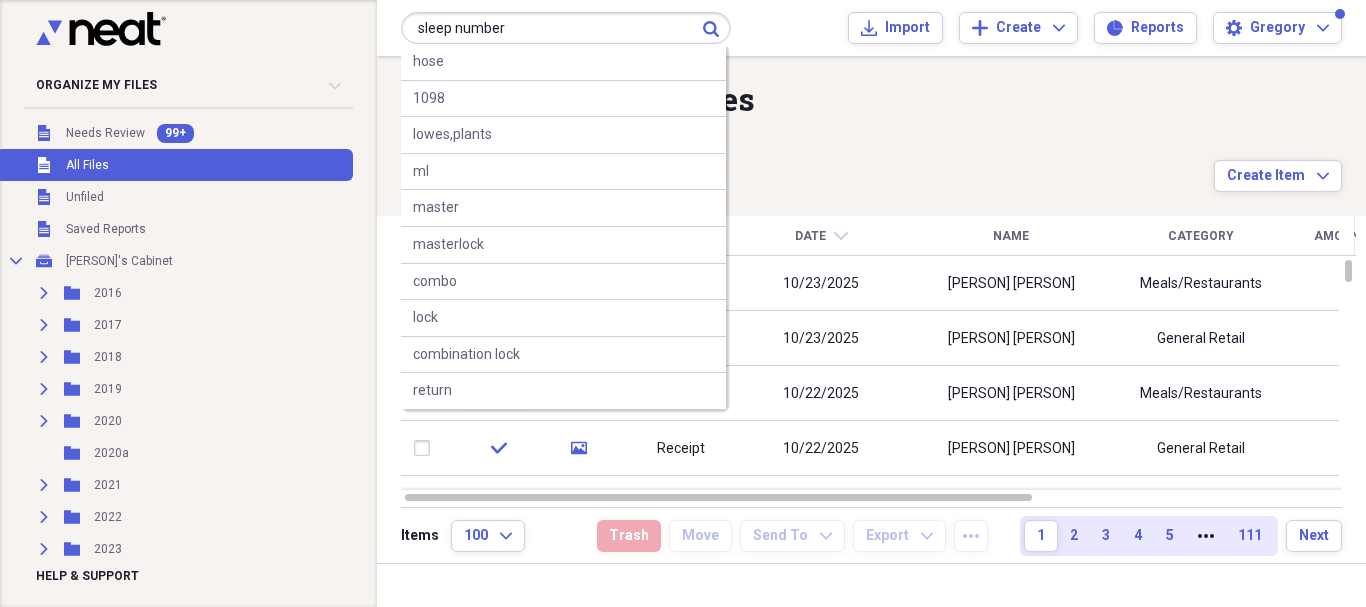 type on "sleep number" 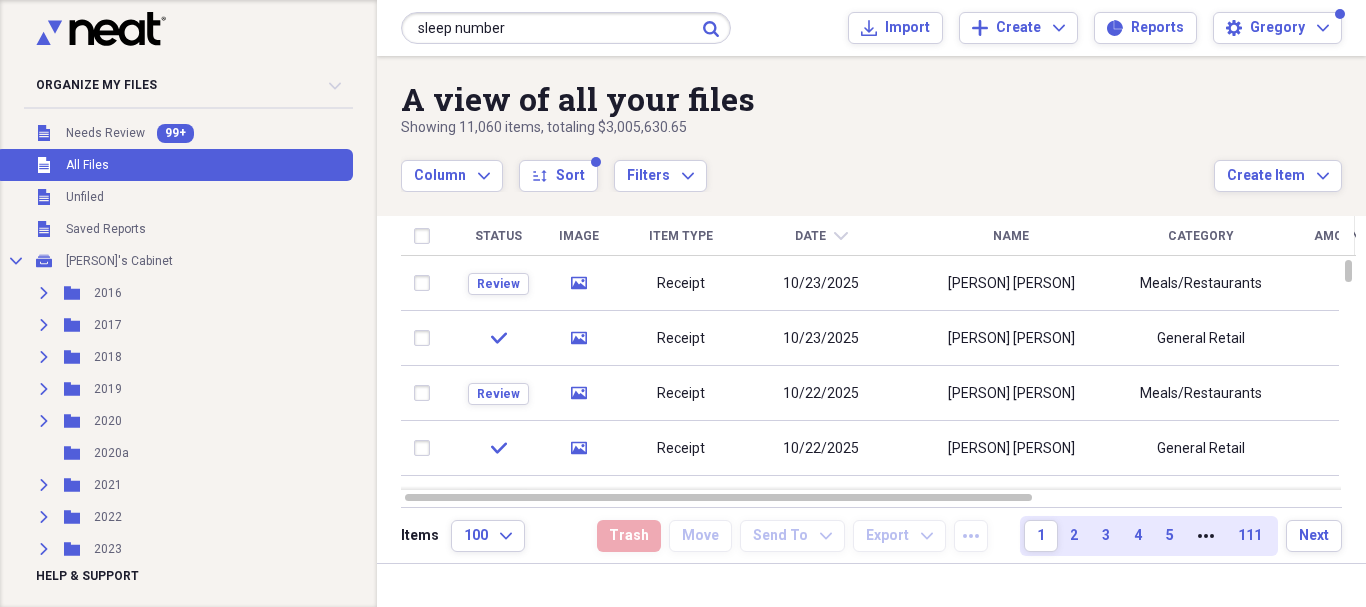click 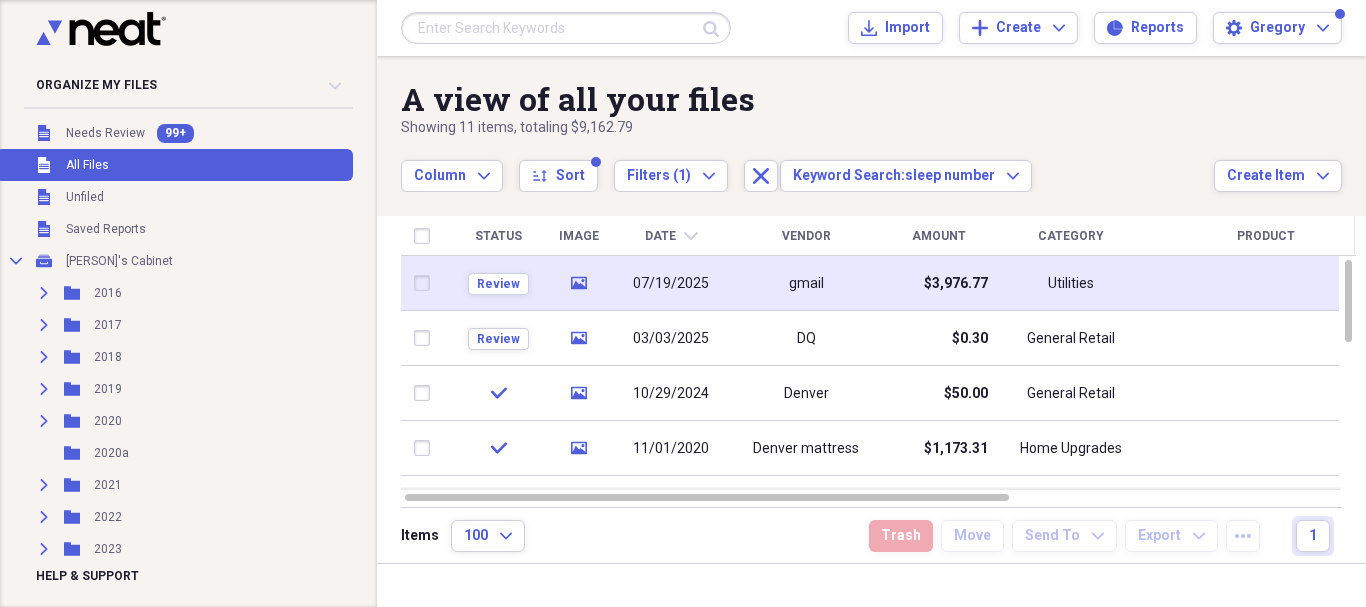 click on "07/19/2025" at bounding box center [671, 284] 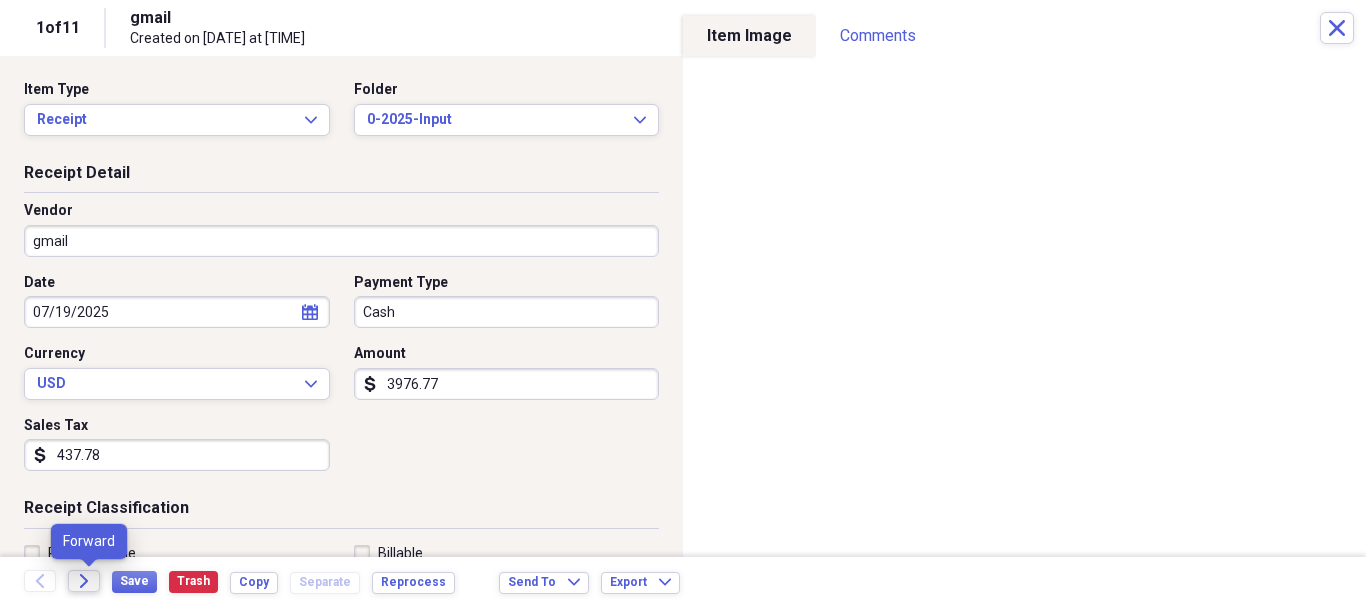 click on "Forward" at bounding box center [84, 581] 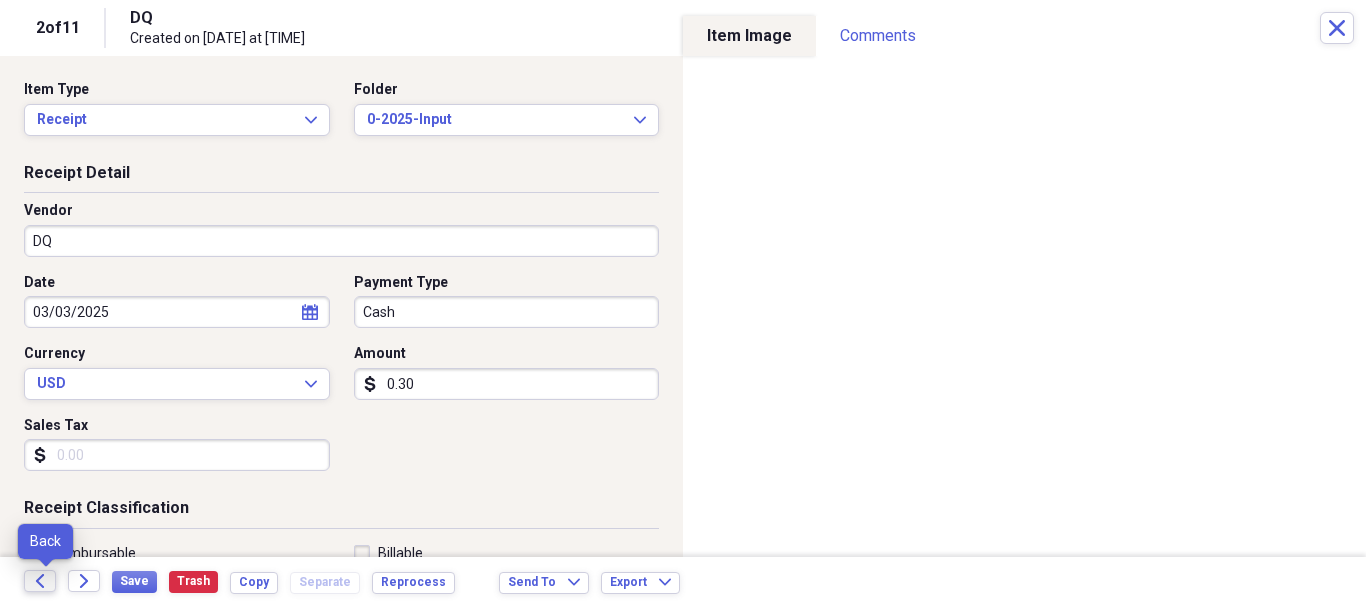 click on "Back" 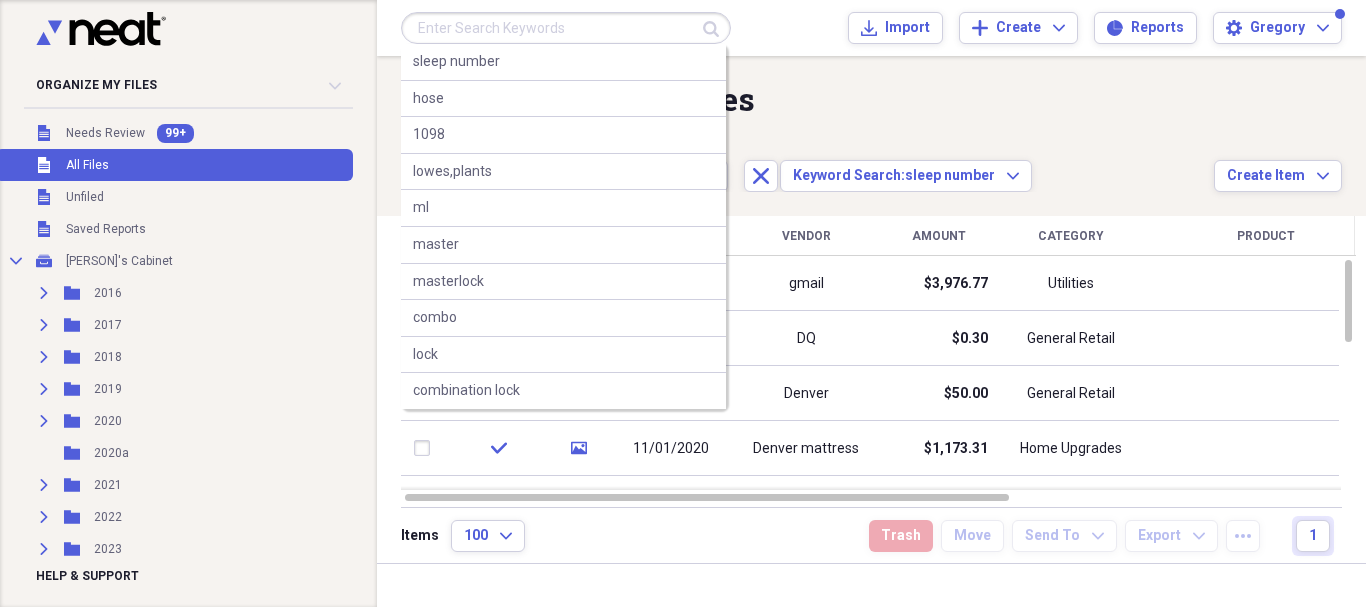 click at bounding box center [566, 28] 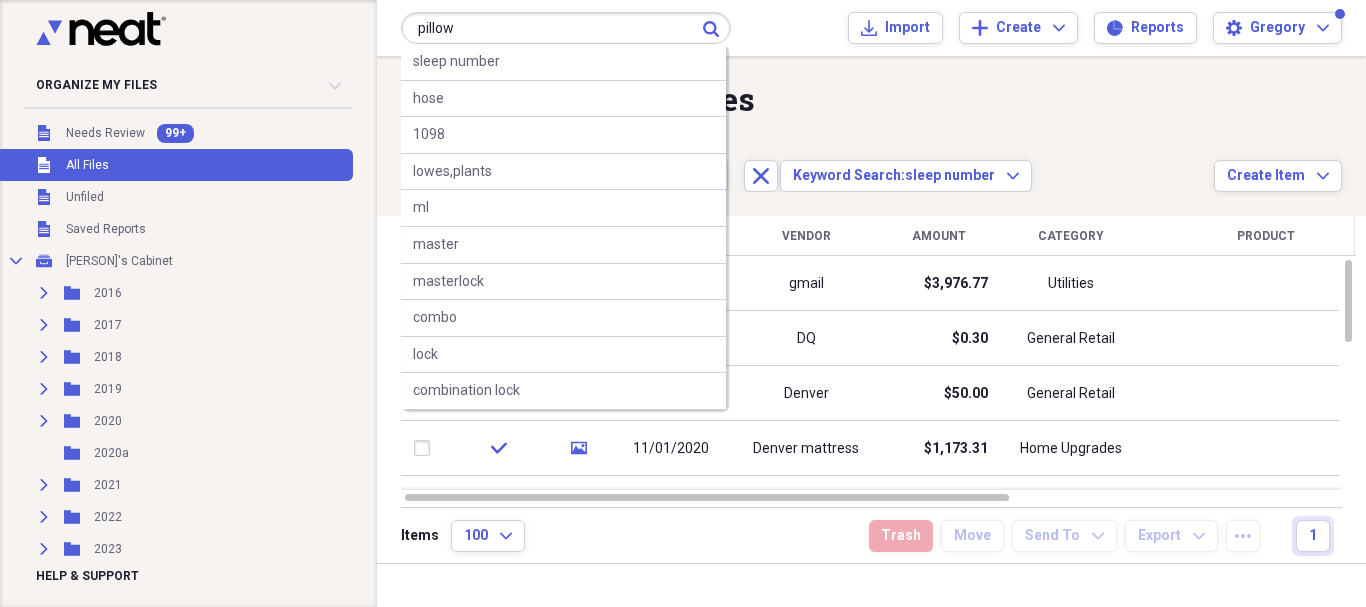 type on "pillow" 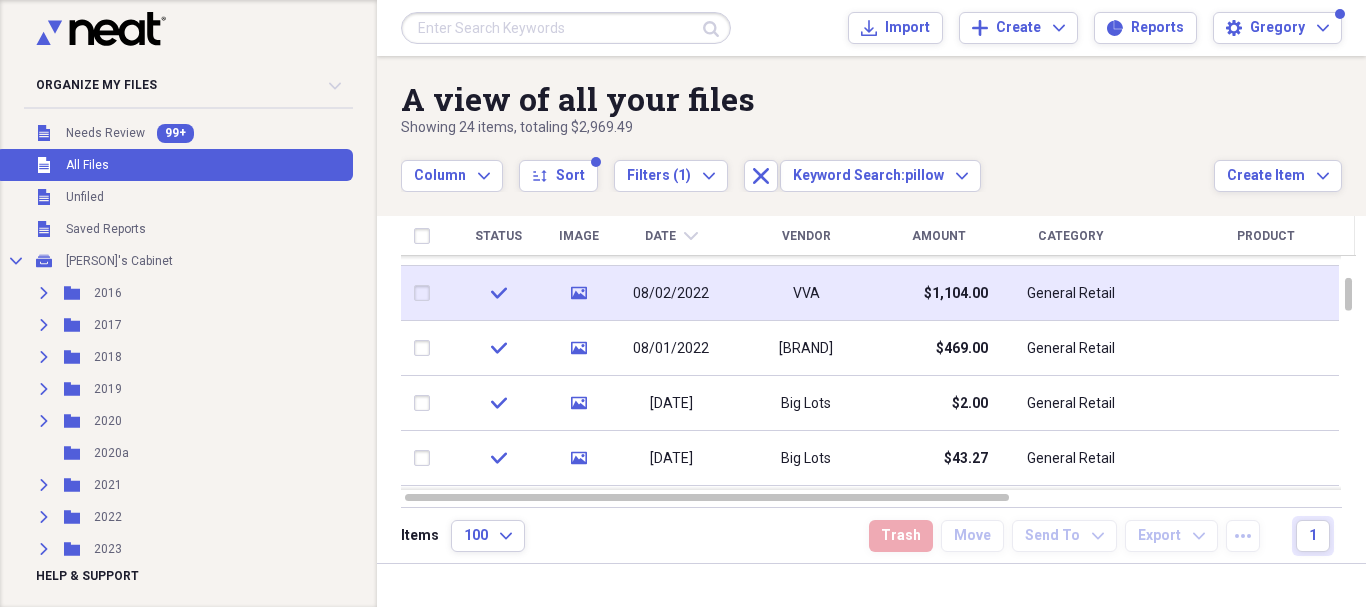 click on "$1,104.00" at bounding box center [956, 294] 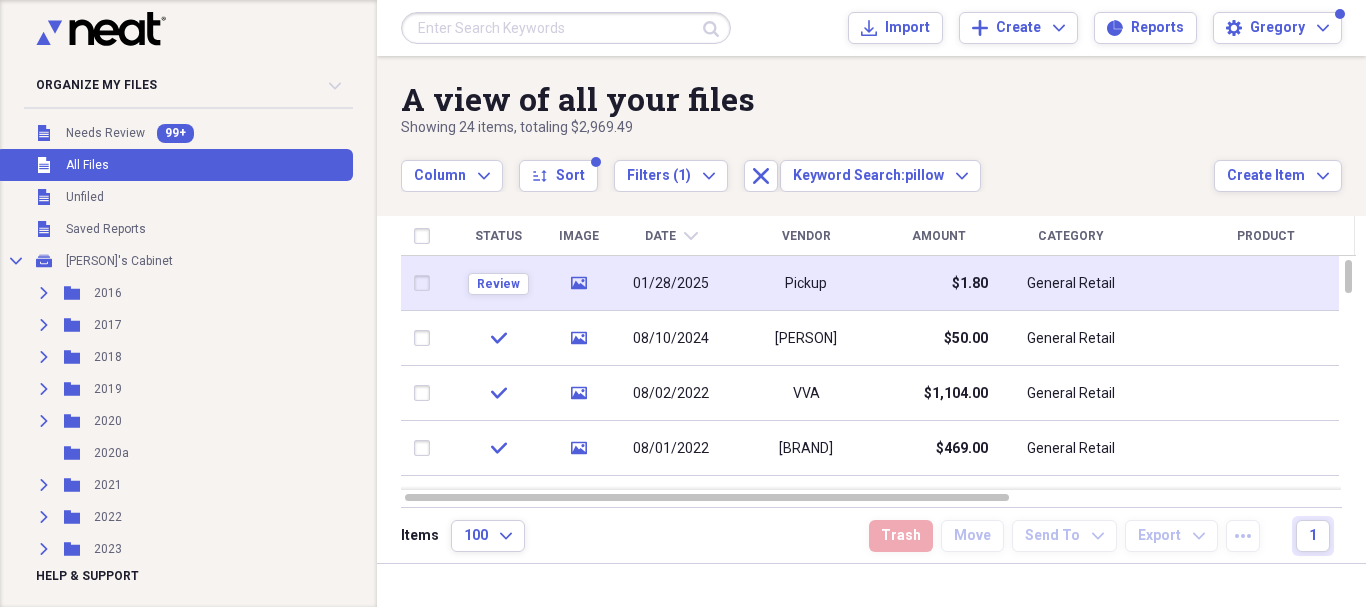 click on "01/28/2025" at bounding box center [671, 284] 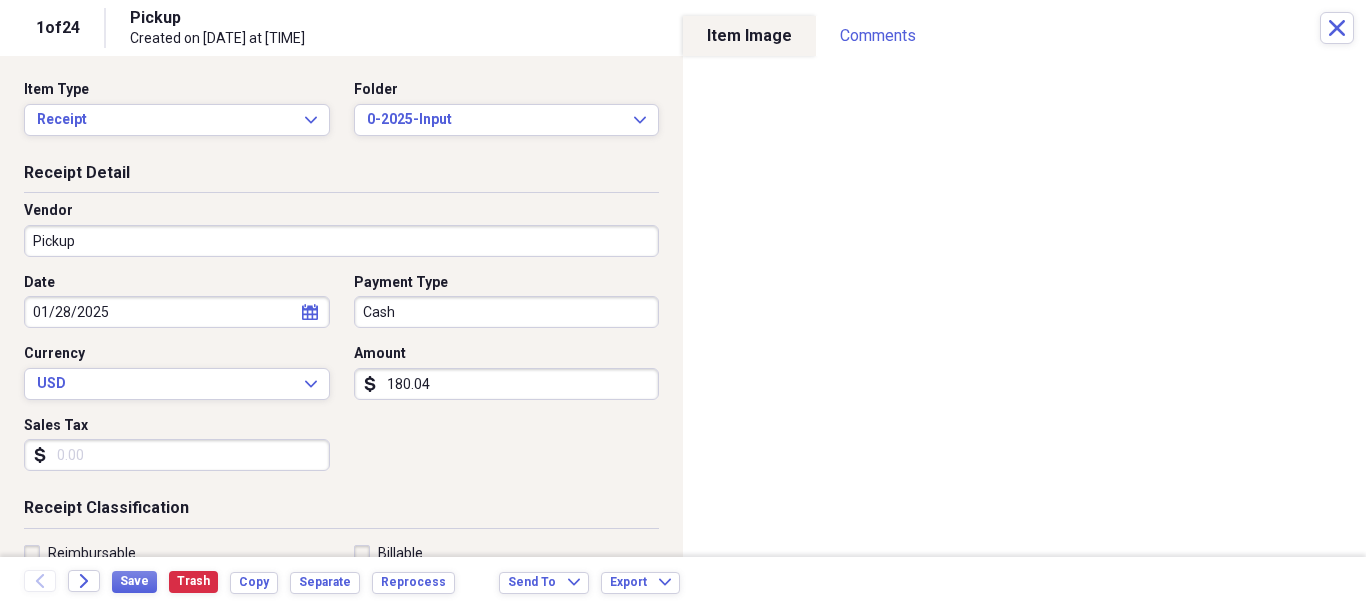 drag, startPoint x: 437, startPoint y: 379, endPoint x: 357, endPoint y: 372, distance: 80.305664 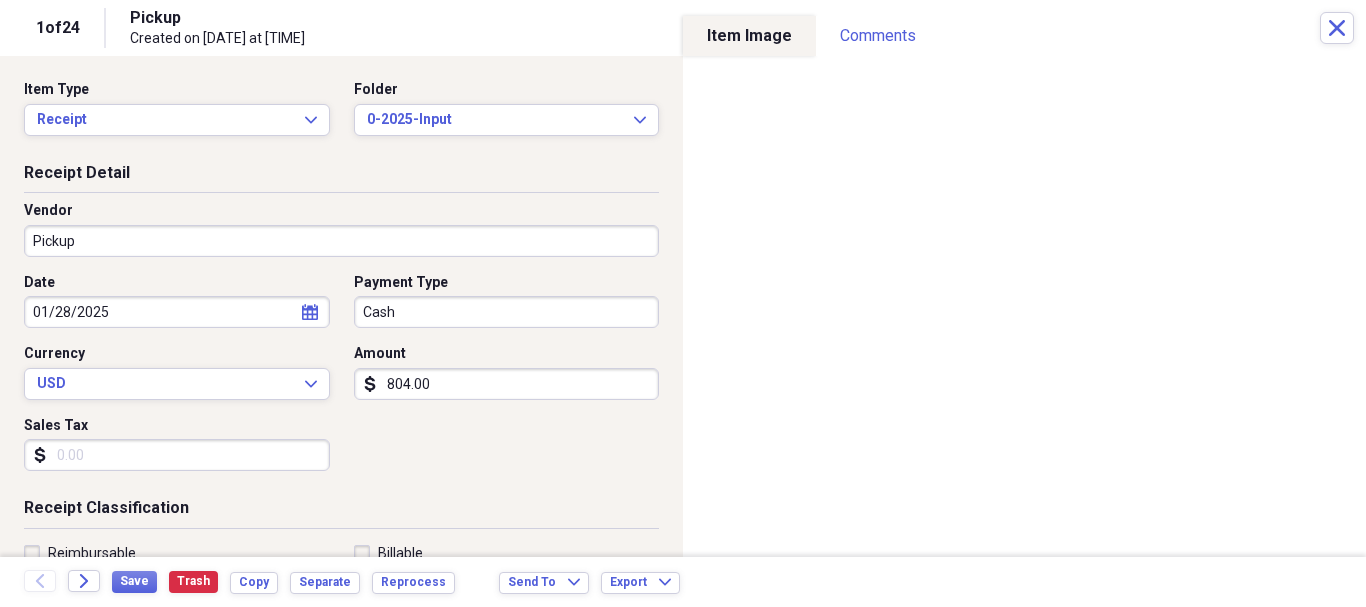 type on "804.00" 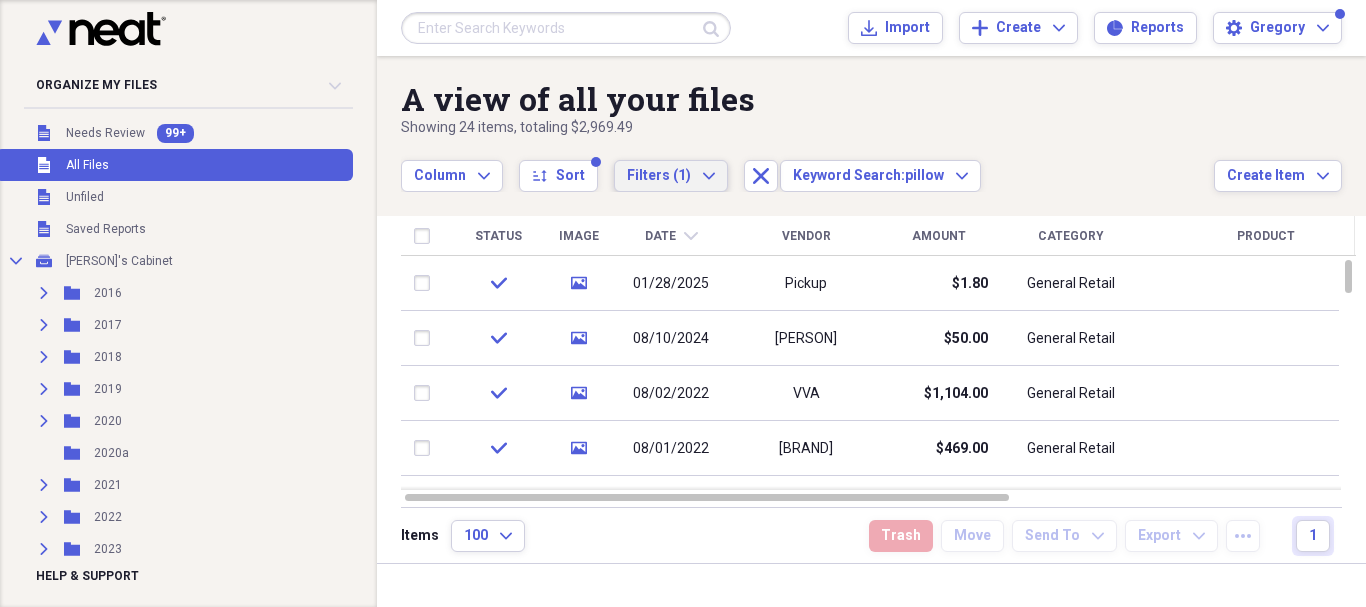 click on "Expand" 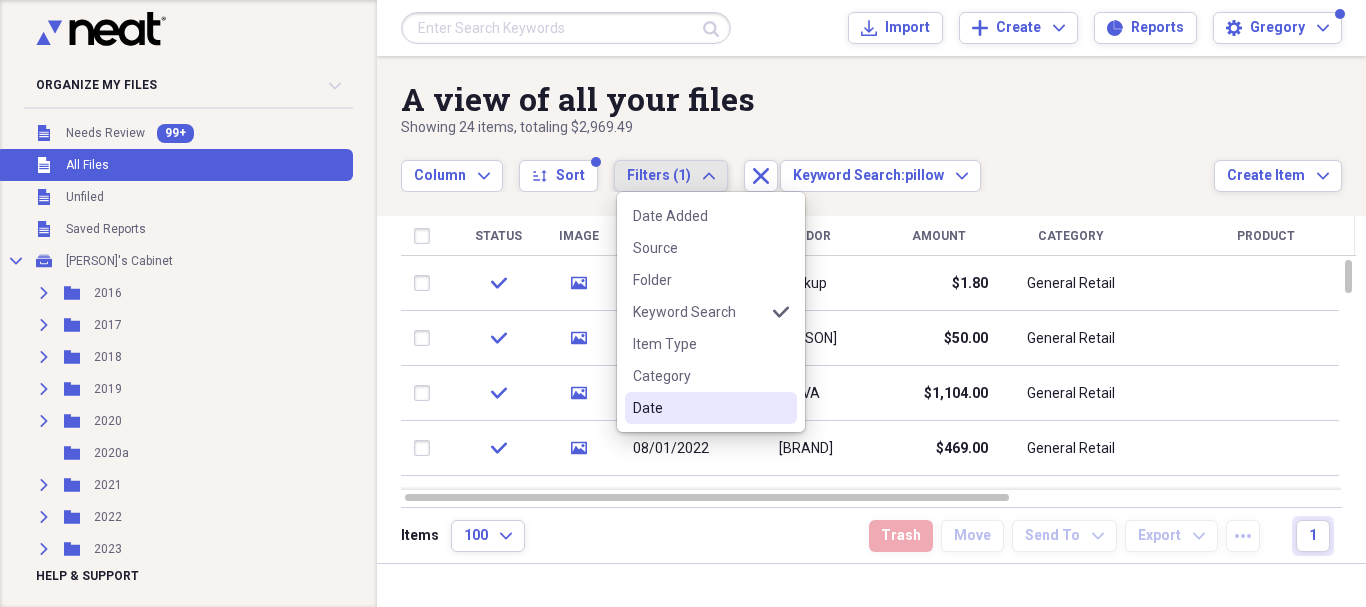 click on "A view of all your files" at bounding box center (807, 99) 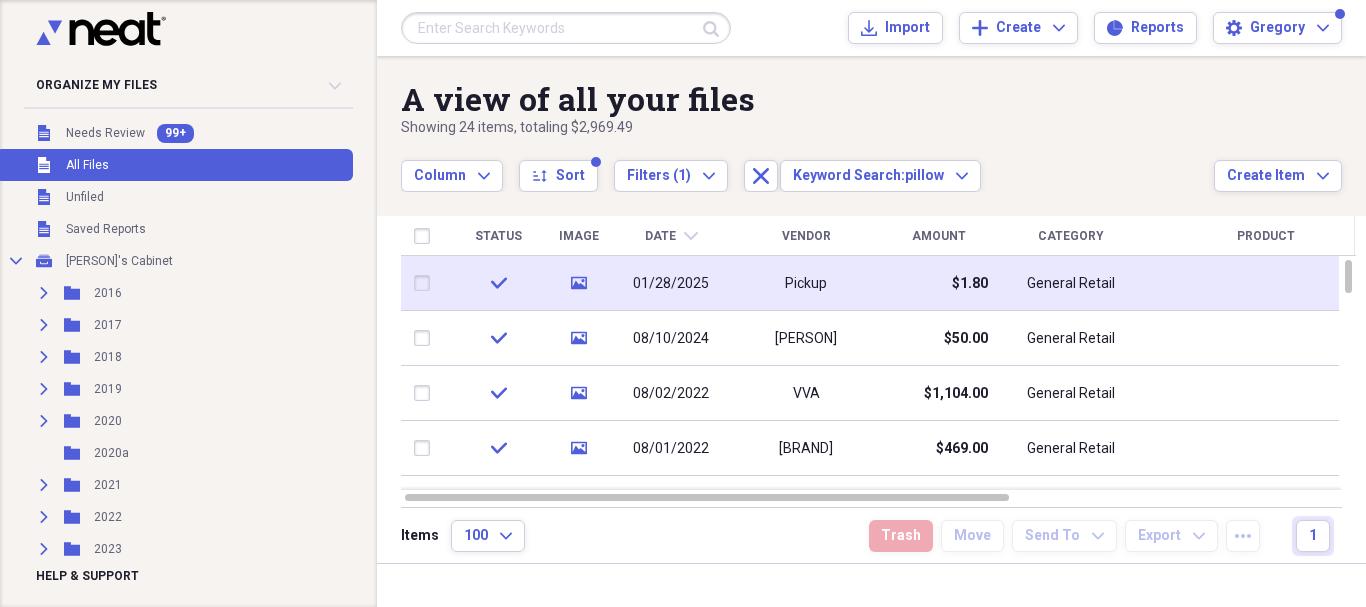 click on "01/28/2025" at bounding box center (671, 284) 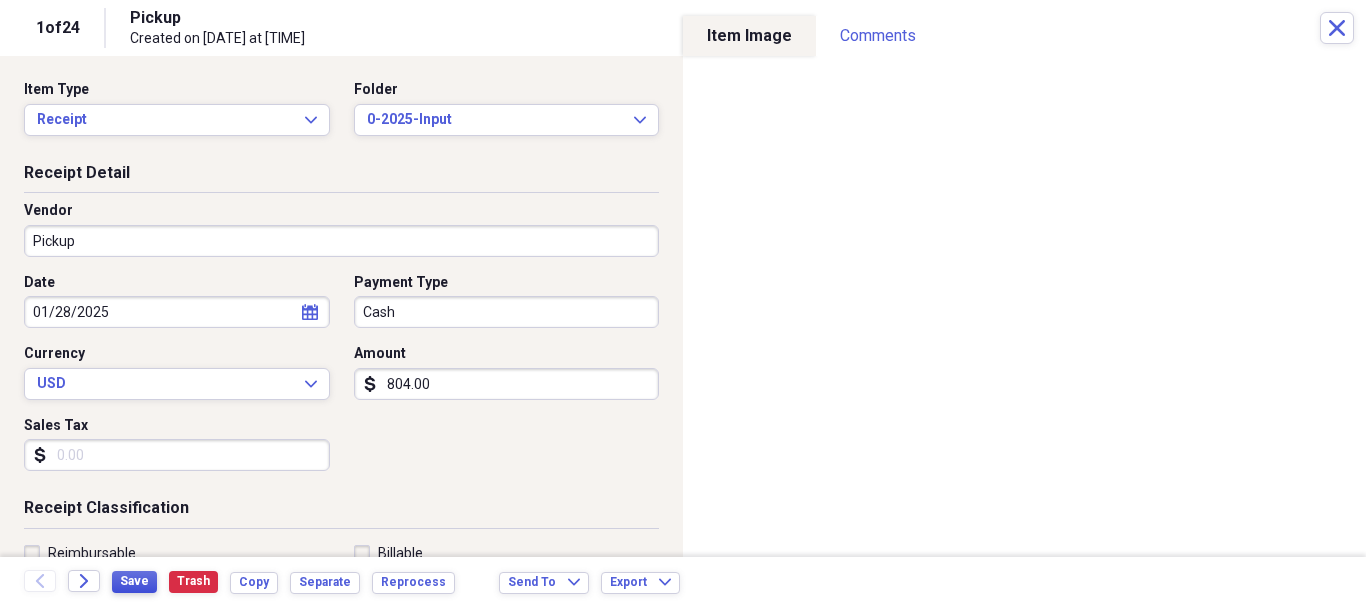 type on "804.00" 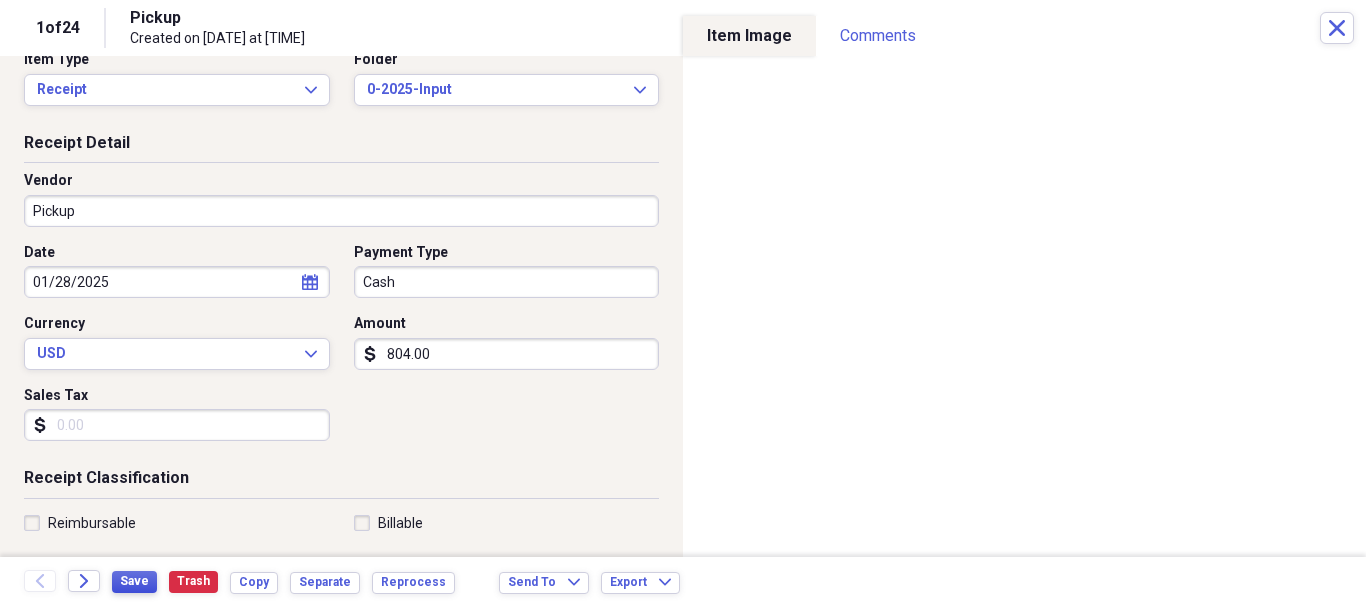 scroll, scrollTop: 0, scrollLeft: 0, axis: both 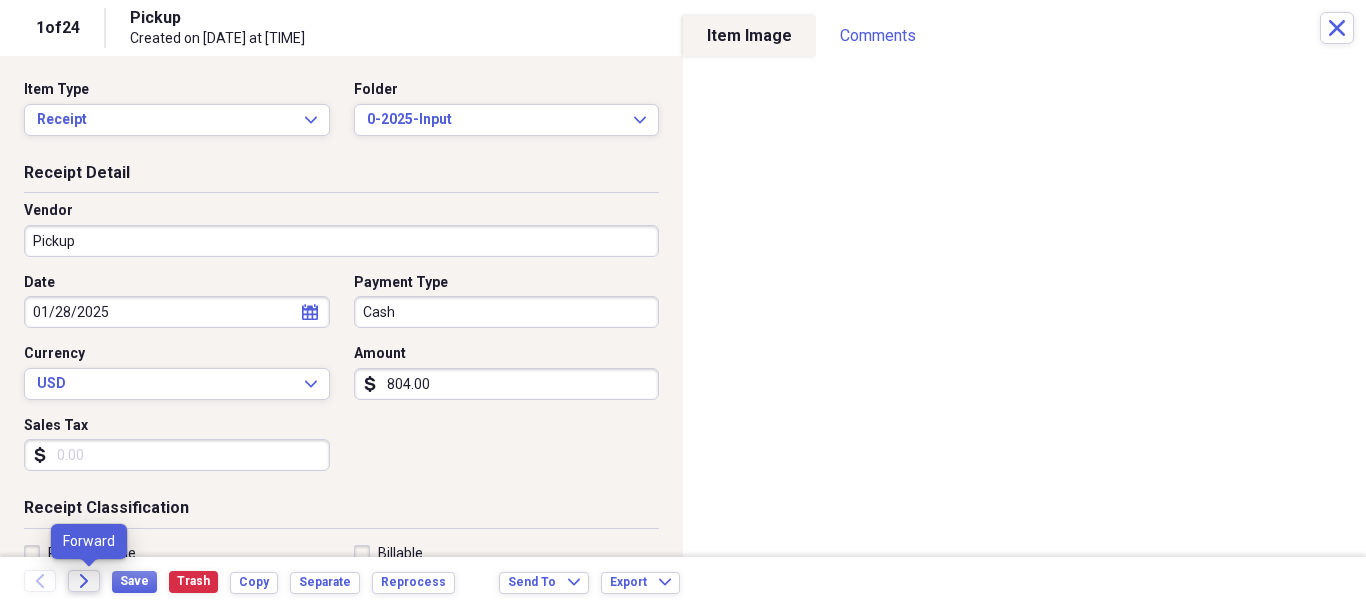 click on "Forward" 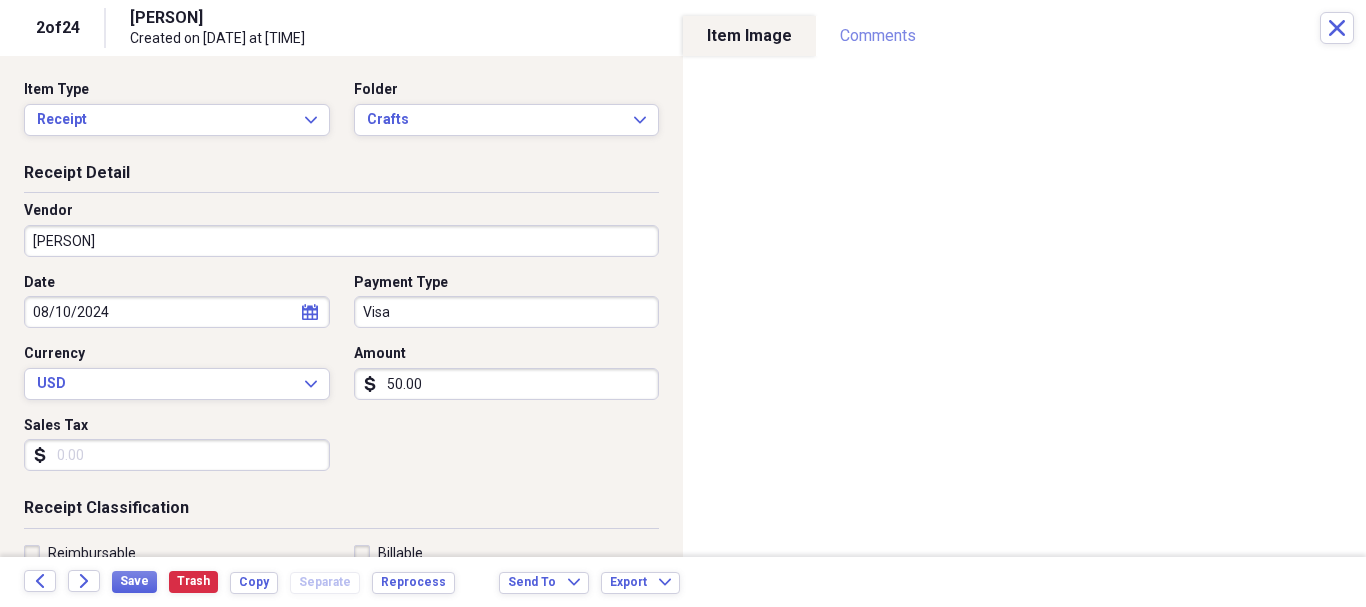 click on "Comments" at bounding box center (878, 36) 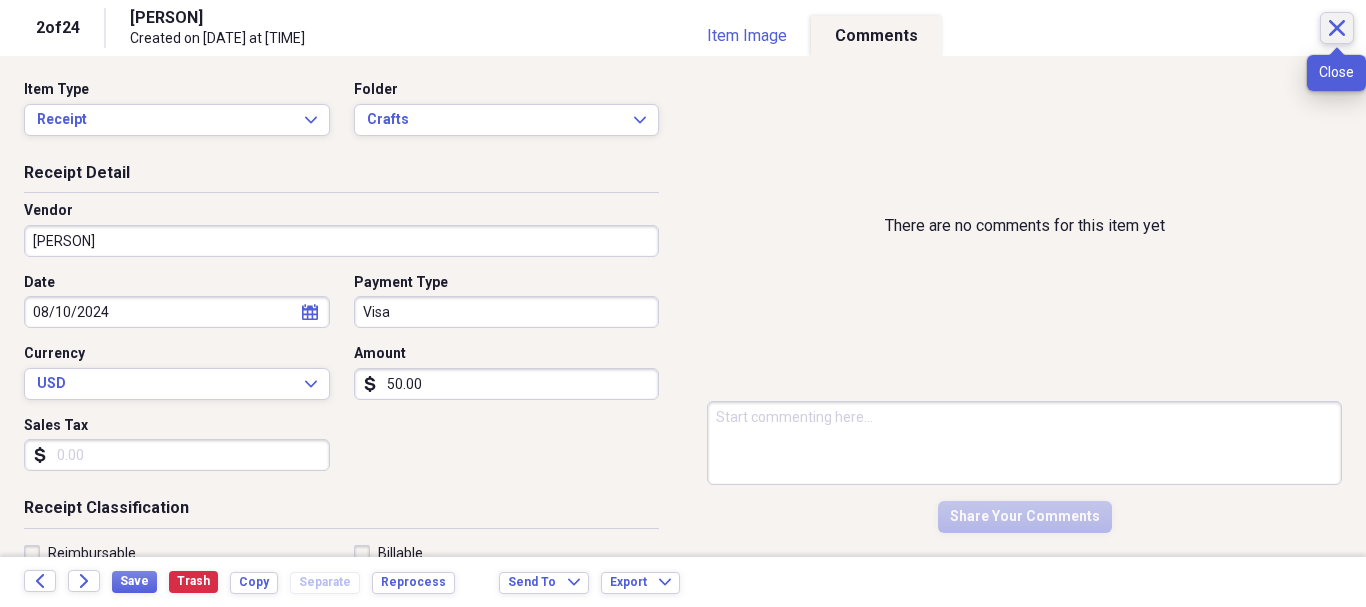 click on "Close" 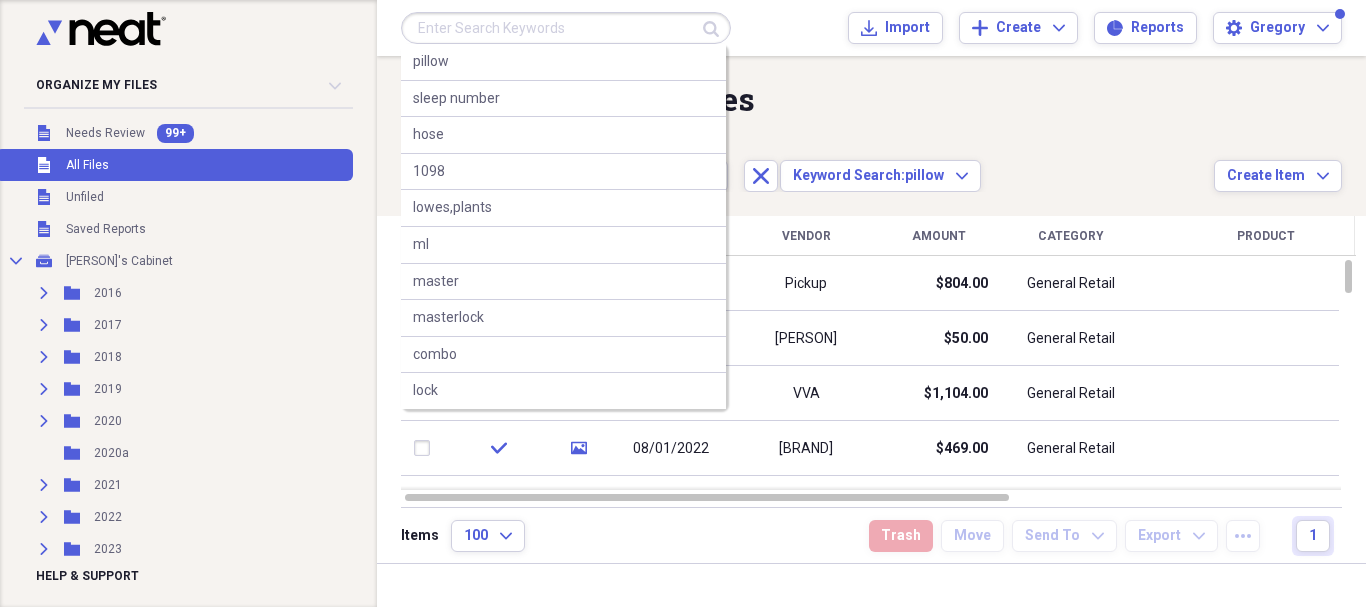 click at bounding box center [566, 28] 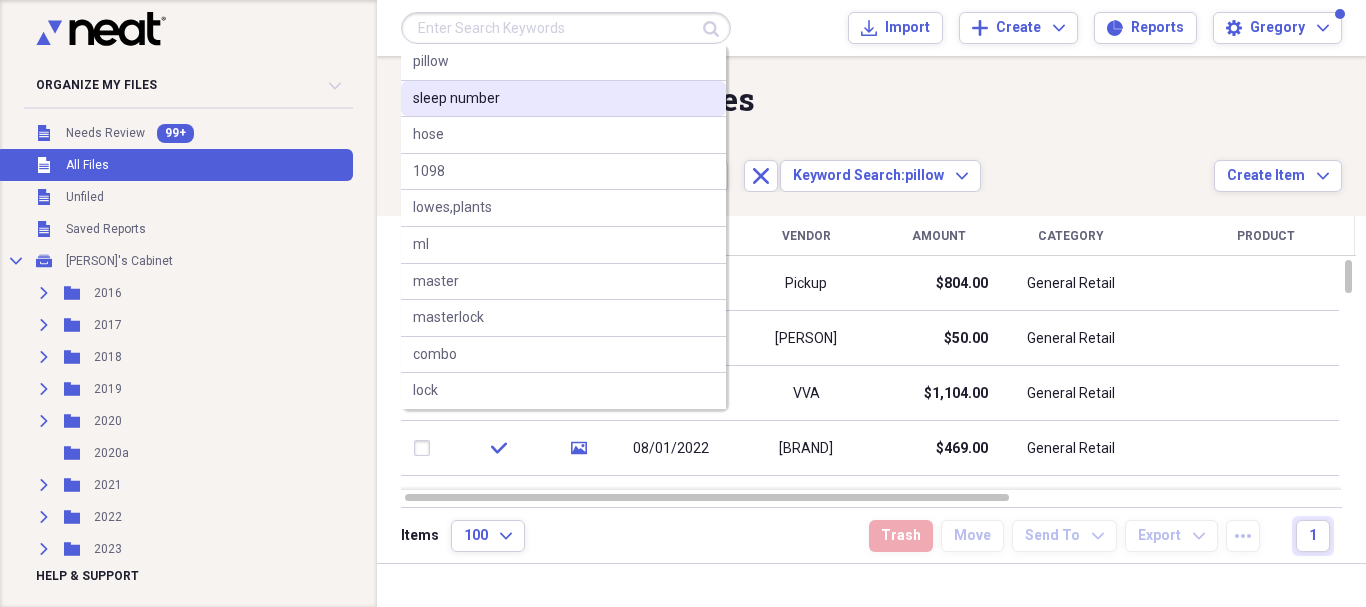 click on "sleep number" at bounding box center (563, 99) 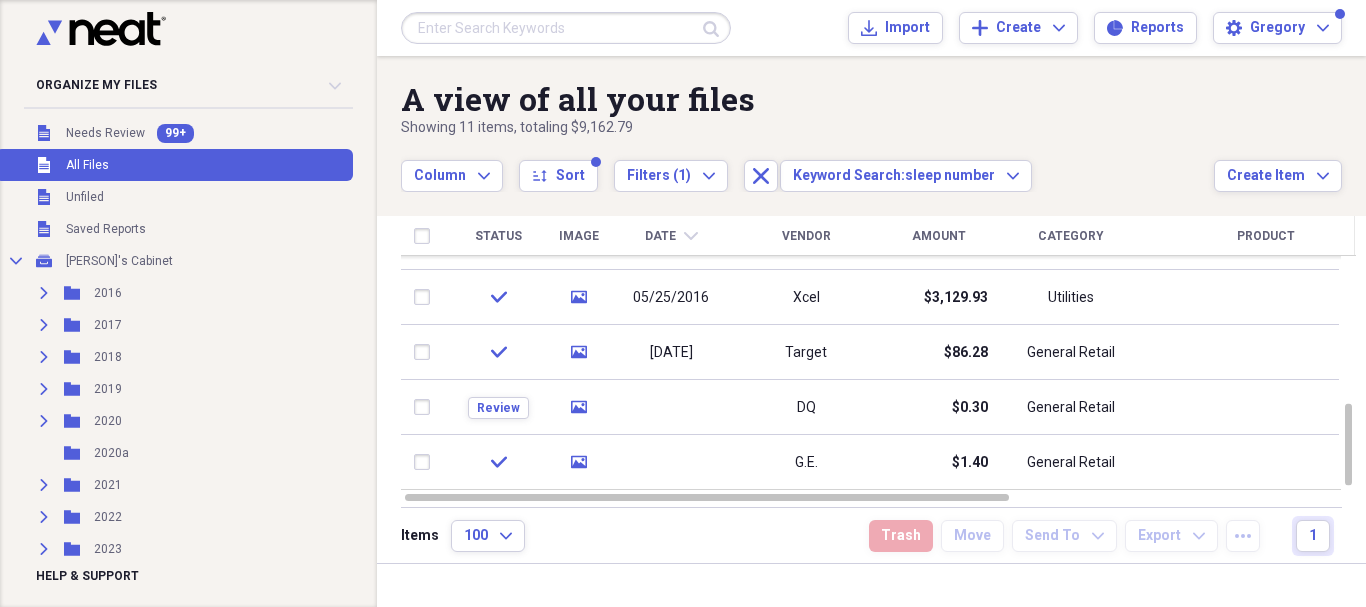 click on "A view of all your files" at bounding box center (807, 99) 